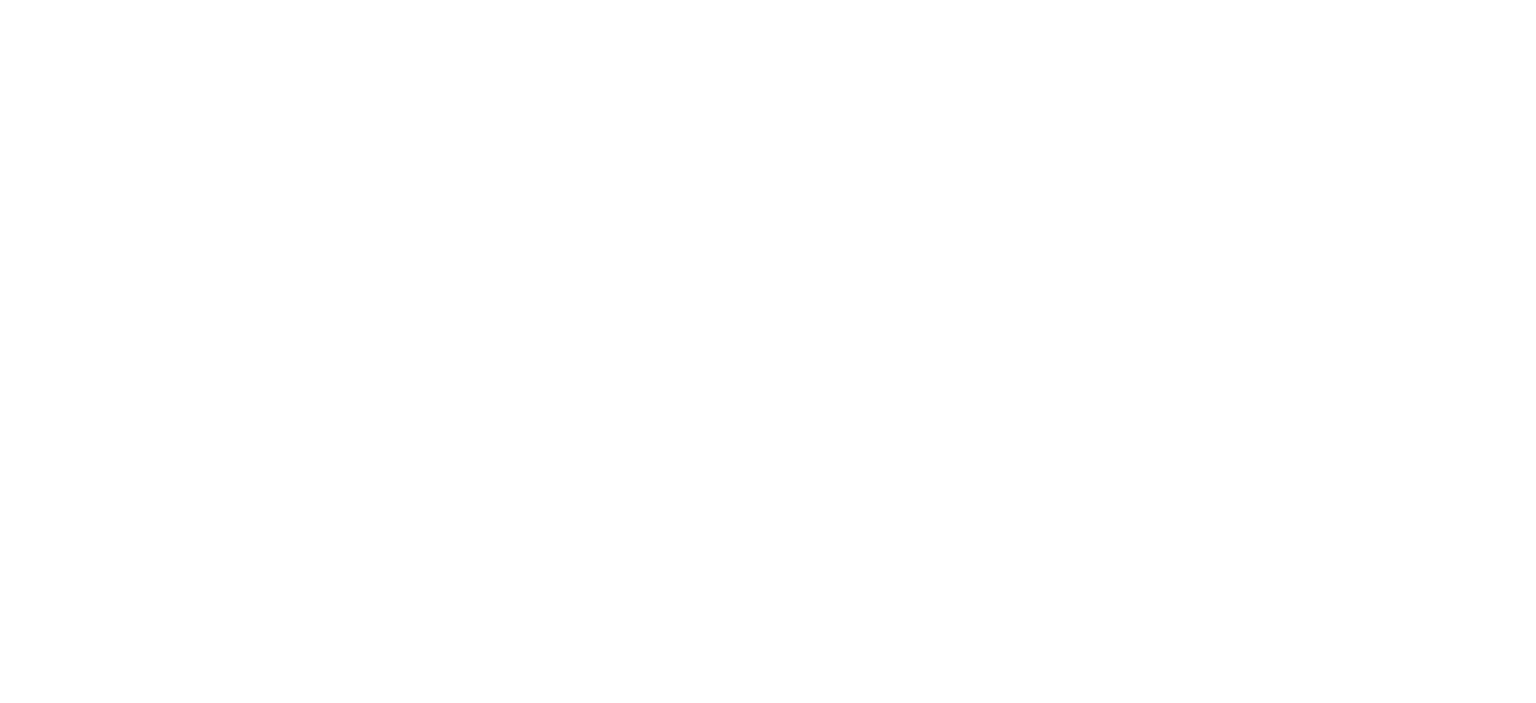 scroll, scrollTop: 0, scrollLeft: 0, axis: both 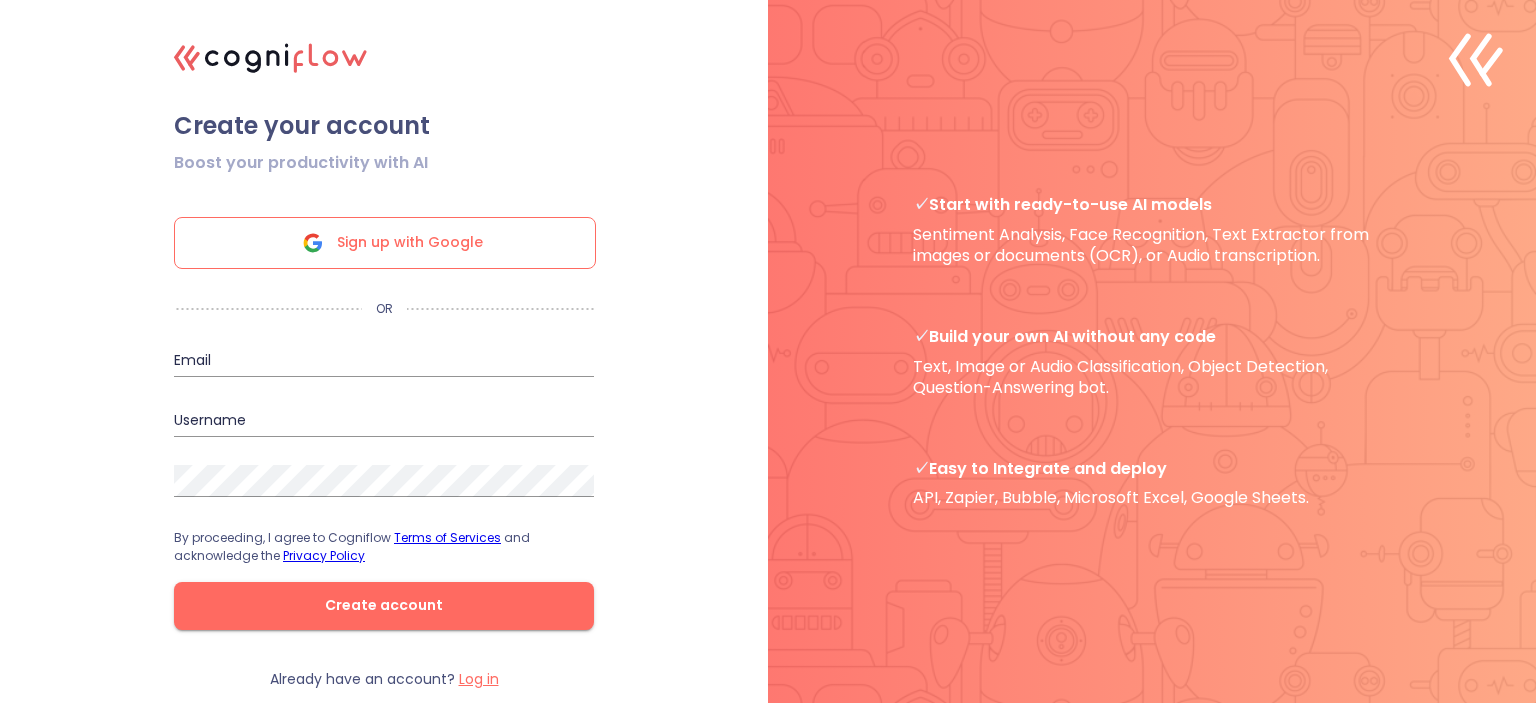 click on "Sign up with Google" at bounding box center (385, 243) 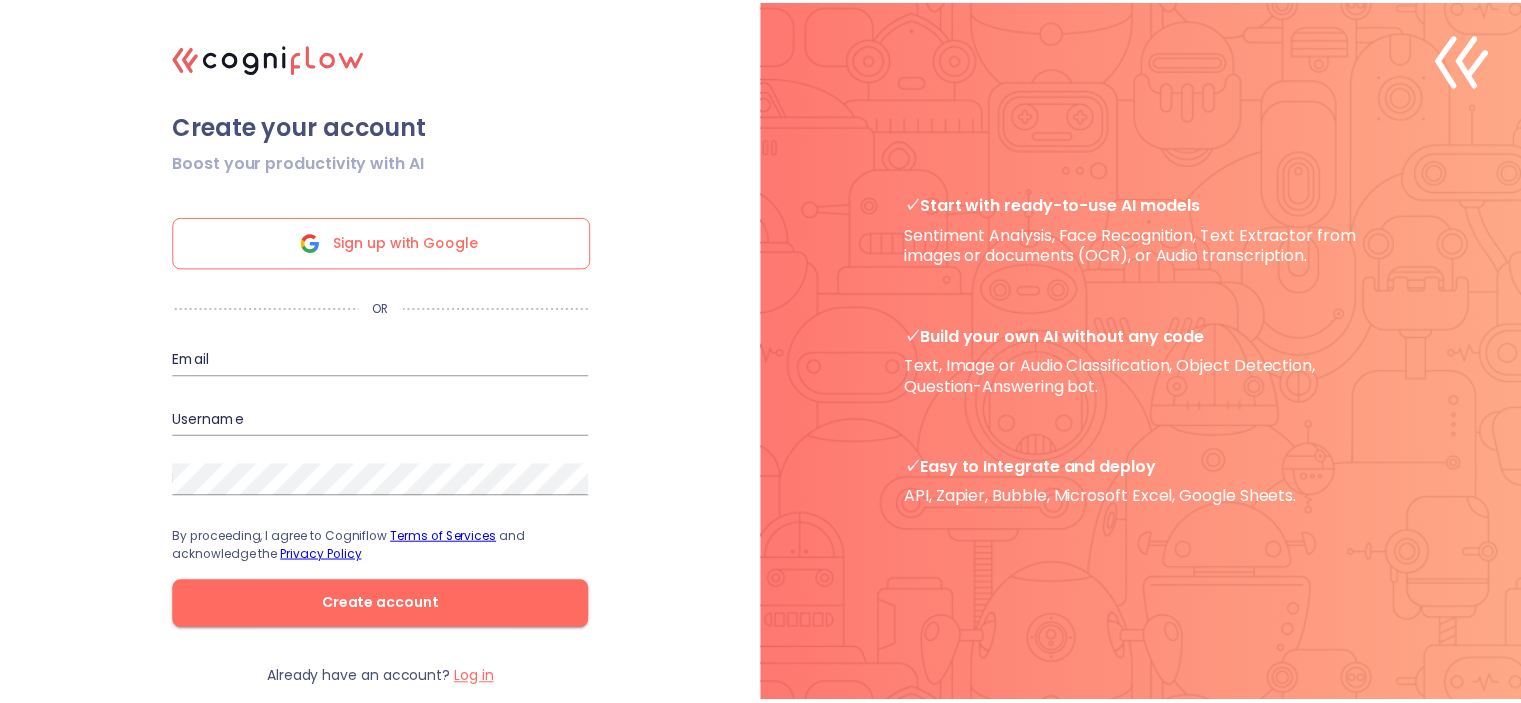 scroll, scrollTop: 0, scrollLeft: 0, axis: both 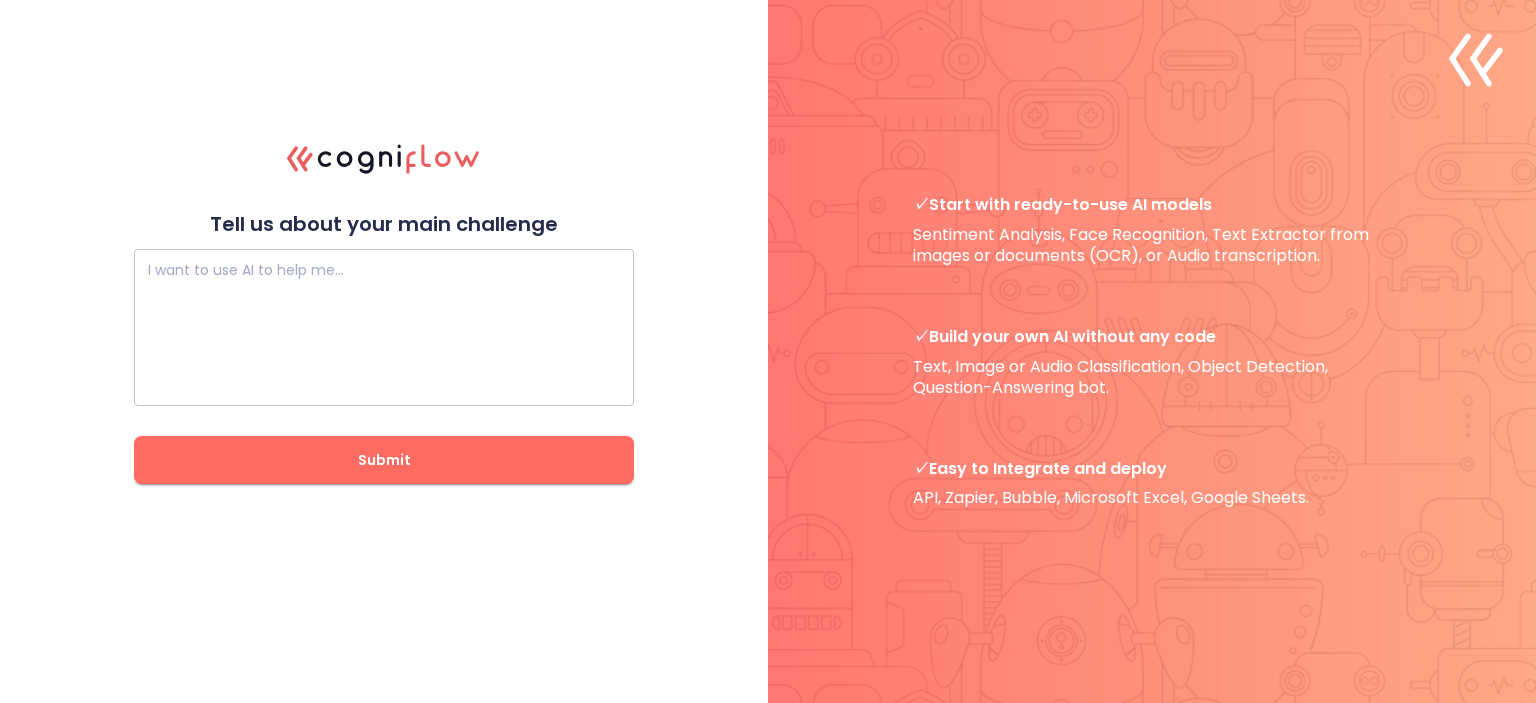 click at bounding box center [384, 328] 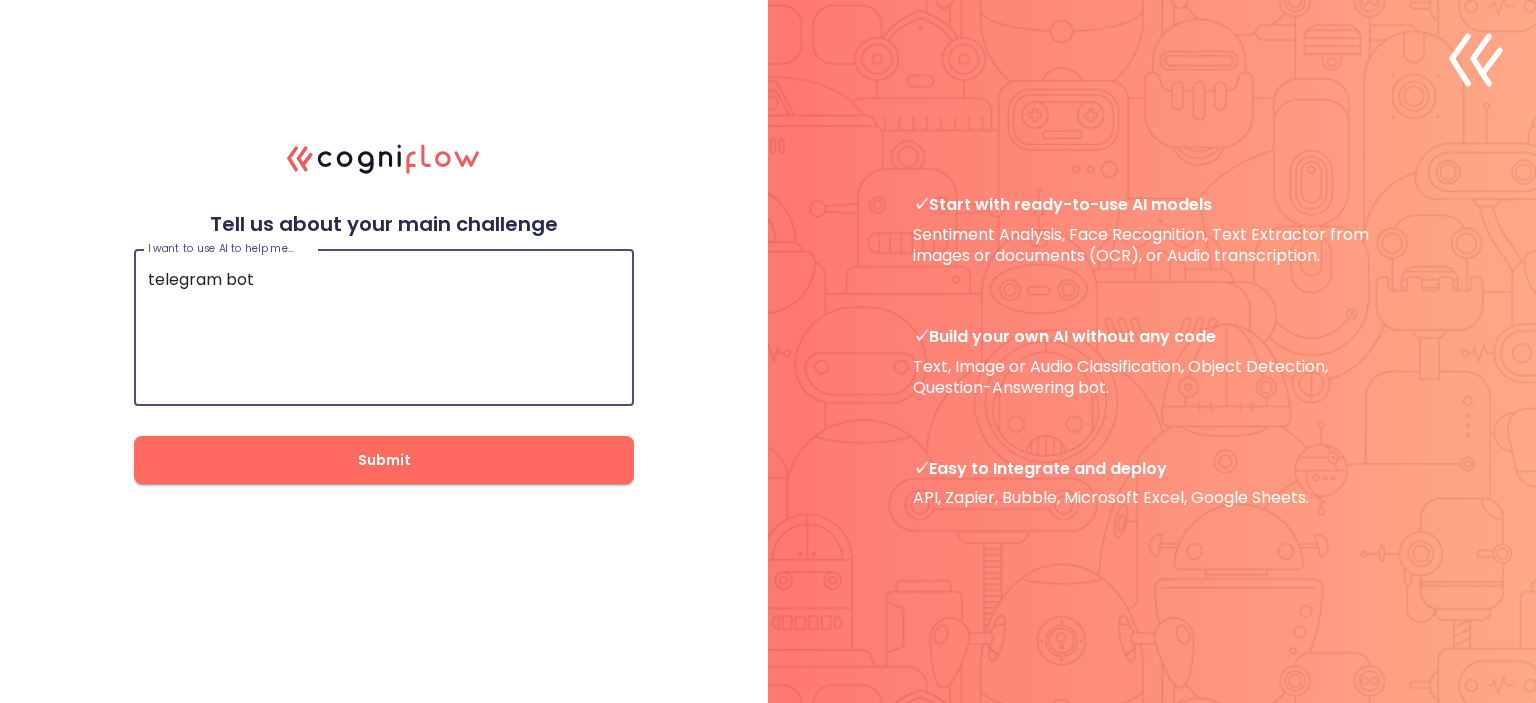 type on "telegram bot" 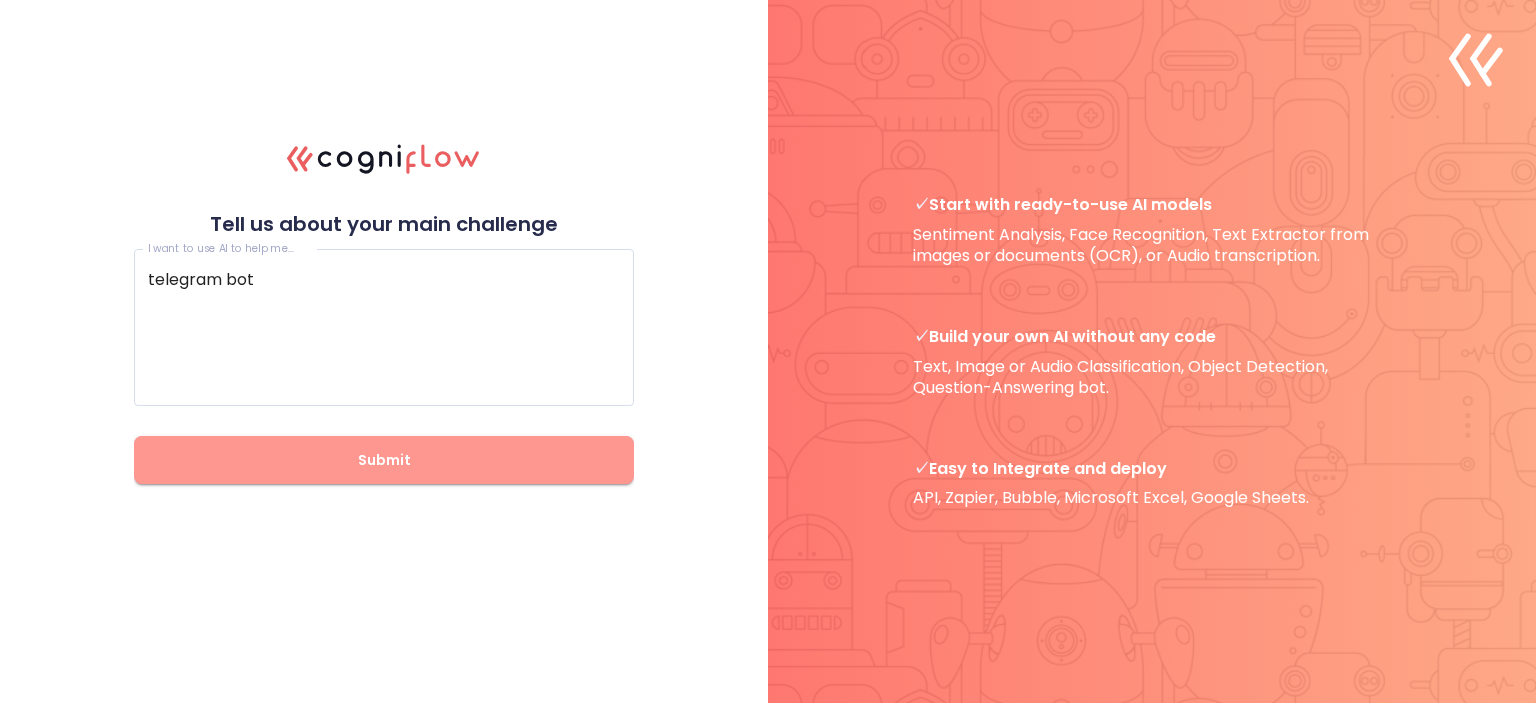 click on "Submit" at bounding box center [384, 460] 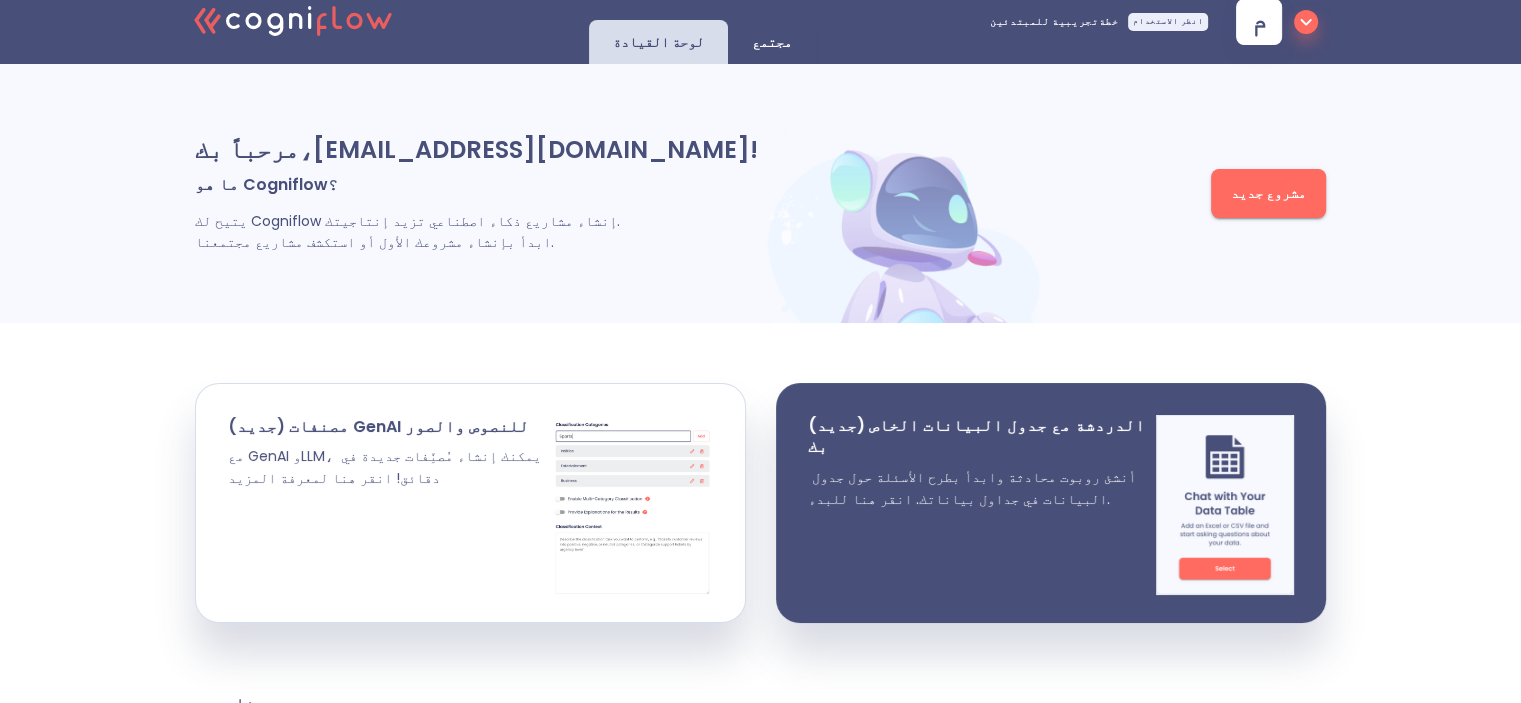 scroll, scrollTop: 0, scrollLeft: 0, axis: both 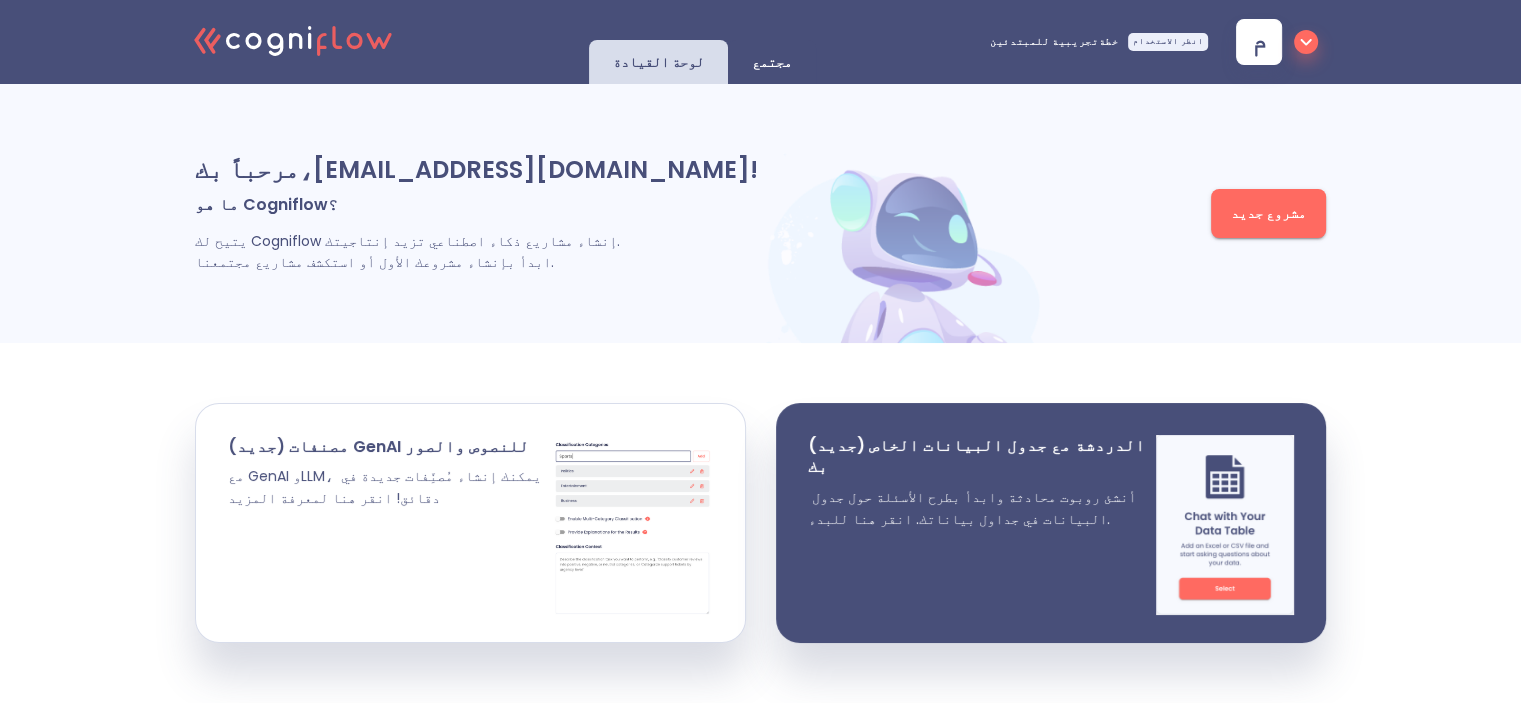 click on "مشروع جديد" at bounding box center [1268, 213] 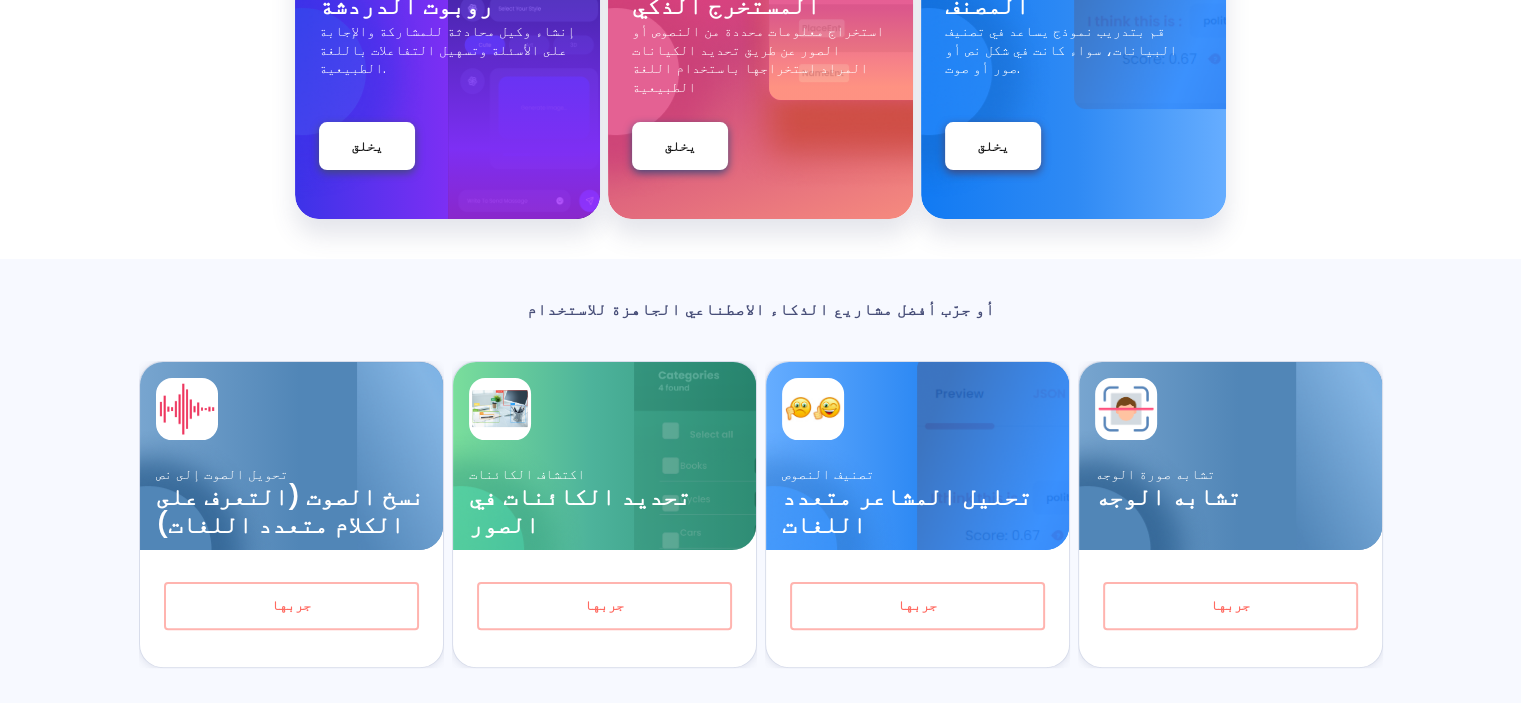 scroll, scrollTop: 344, scrollLeft: 0, axis: vertical 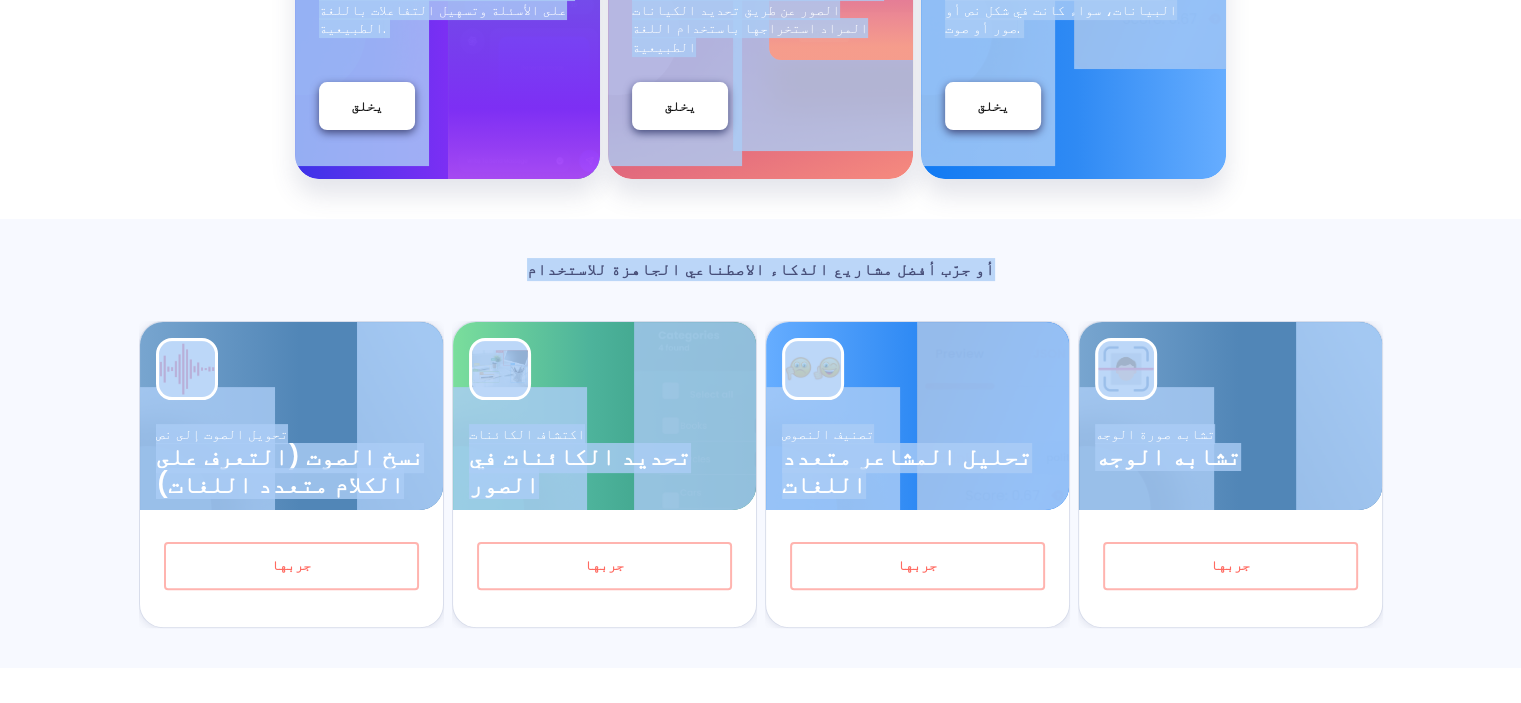 drag, startPoint x: 709, startPoint y: 64, endPoint x: 1115, endPoint y: 682, distance: 739.4322 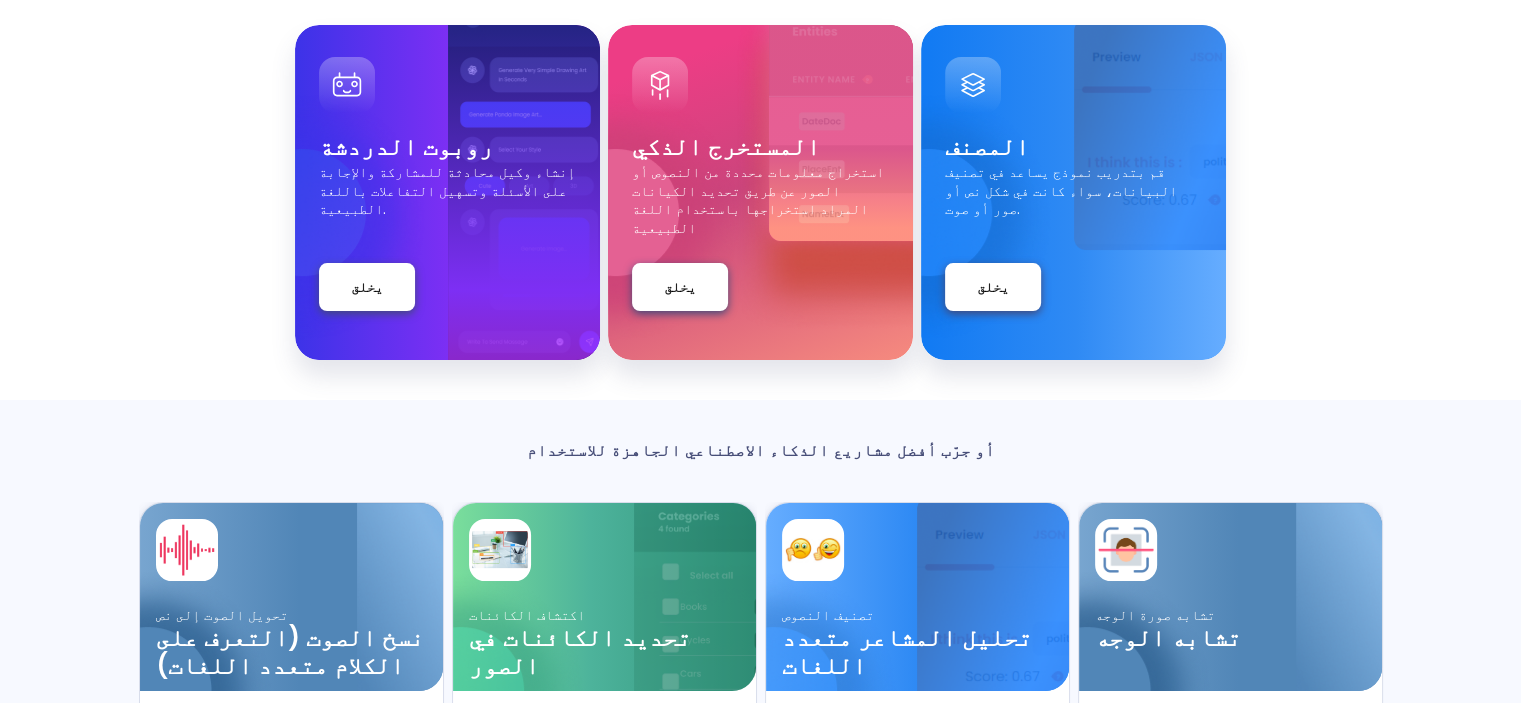 scroll, scrollTop: 136, scrollLeft: 0, axis: vertical 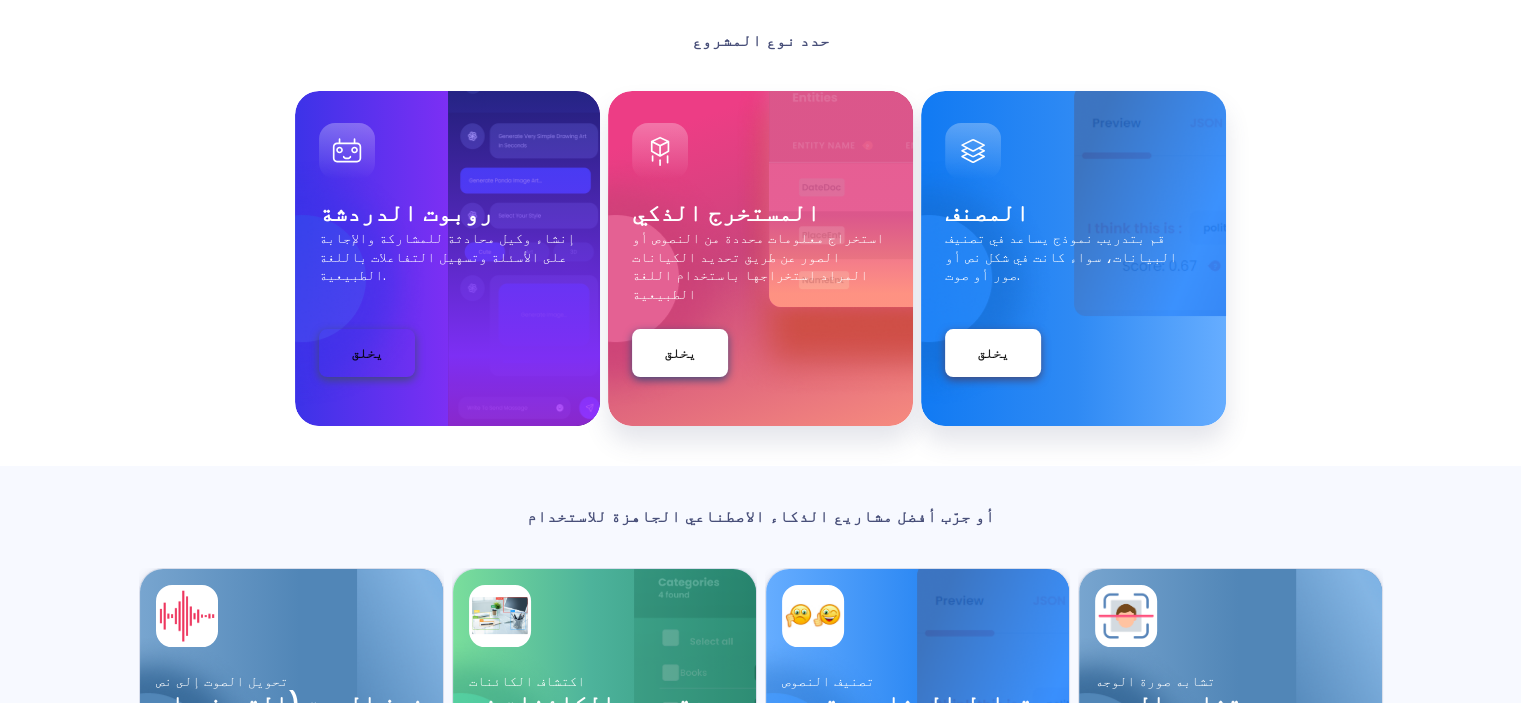 click on "يخلق" at bounding box center [367, 353] 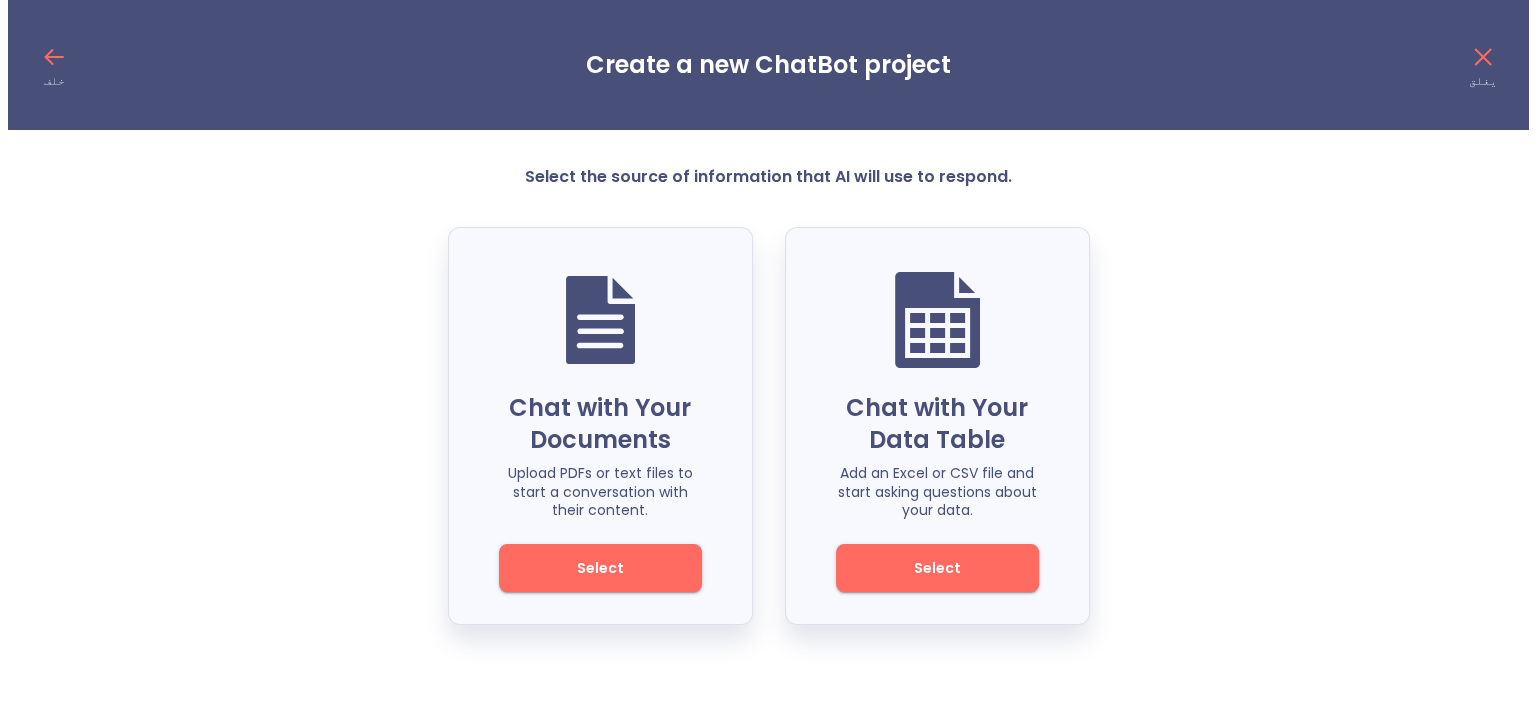 scroll, scrollTop: 0, scrollLeft: 0, axis: both 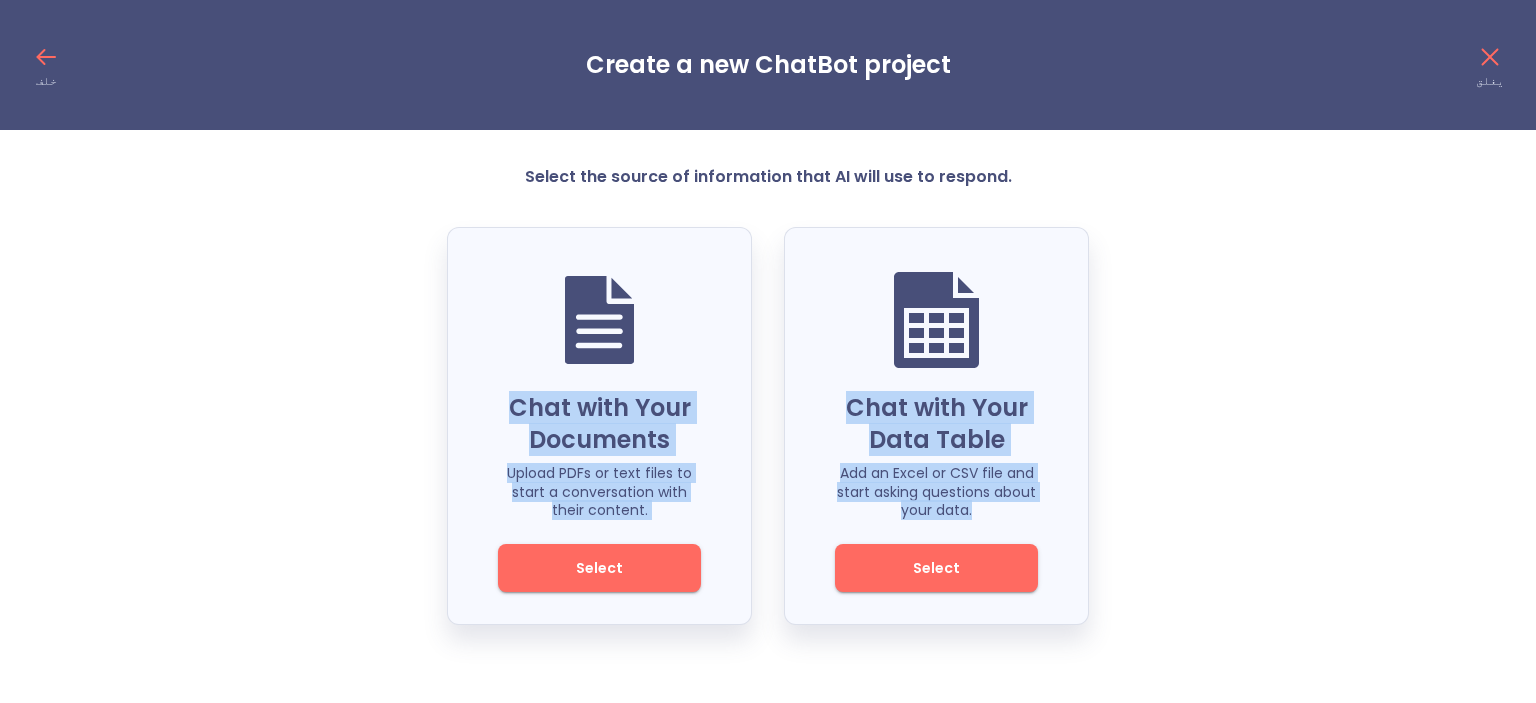 drag, startPoint x: 538, startPoint y: 228, endPoint x: 922, endPoint y: 631, distance: 556.6552 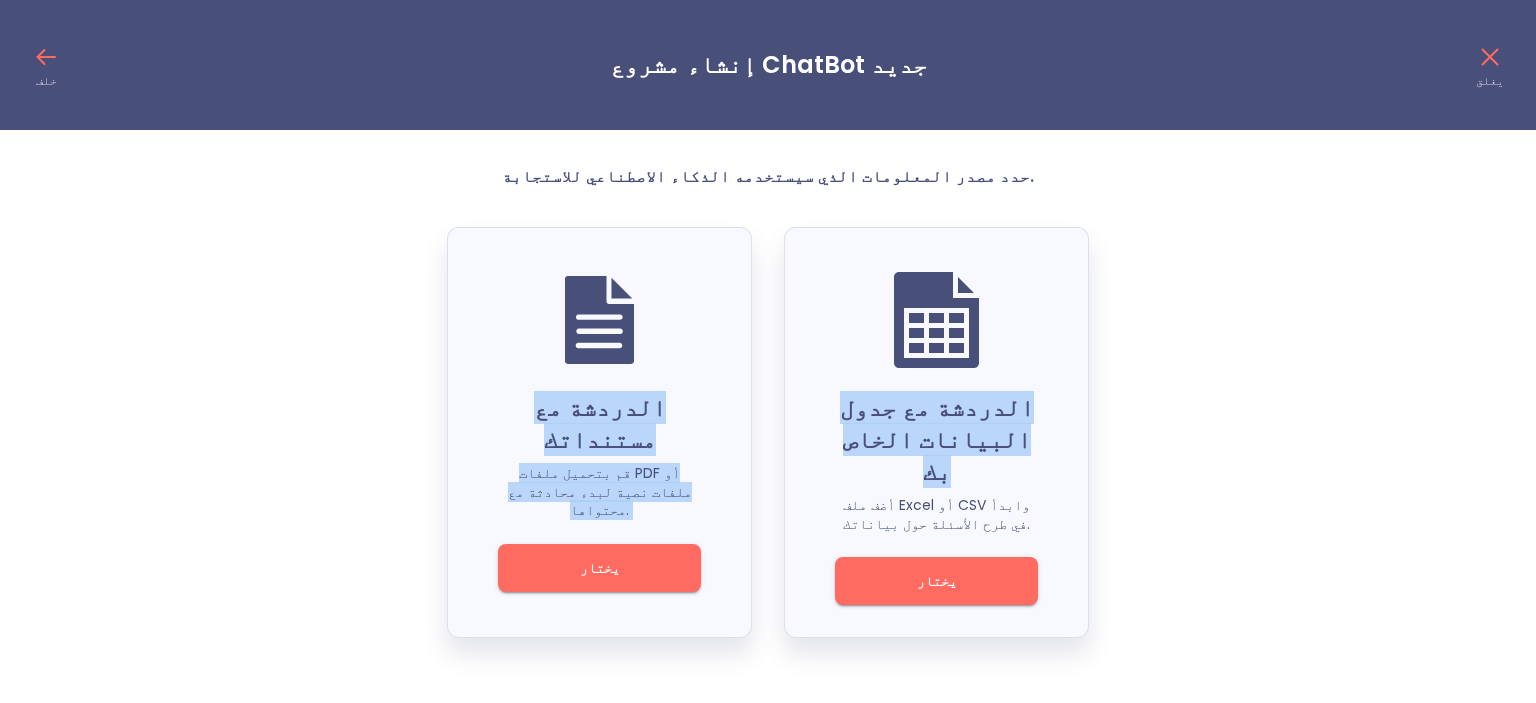 click on "حدد مصدر المعلومات الذي سيستخدمه الذكاء الاصطناعي للاستجابة. الدردشة مع مستنداتك قم بتحميل ملفات PDF أو ملفات نصية لبدء محادثة مع محتواها. يختار الدردشة مع جدول البيانات الخاص بك أضف ملف Excel أو CSV وابدأ في طرح الأسئلة حول بياناتك. يختار" at bounding box center [768, 402] 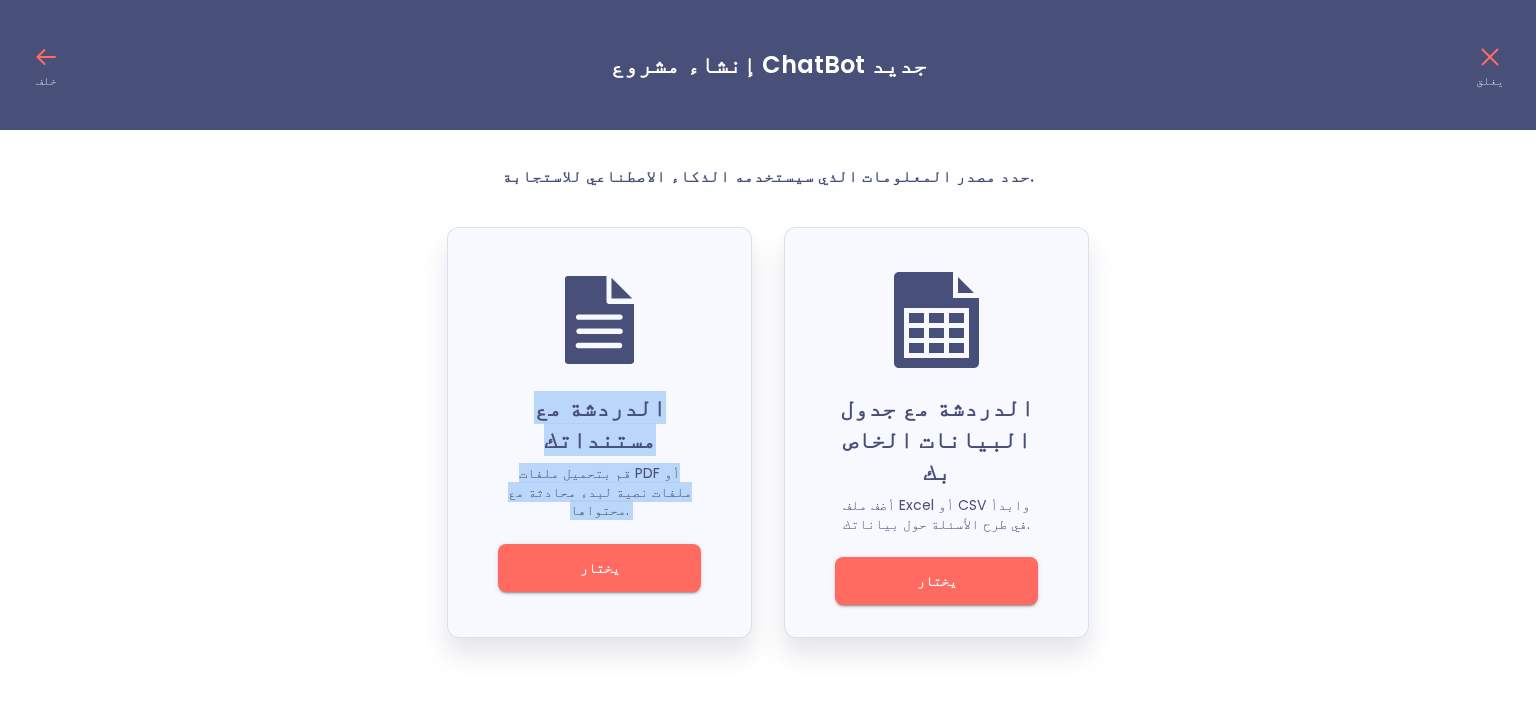 drag, startPoint x: 960, startPoint y: 148, endPoint x: 850, endPoint y: 235, distance: 140.24622 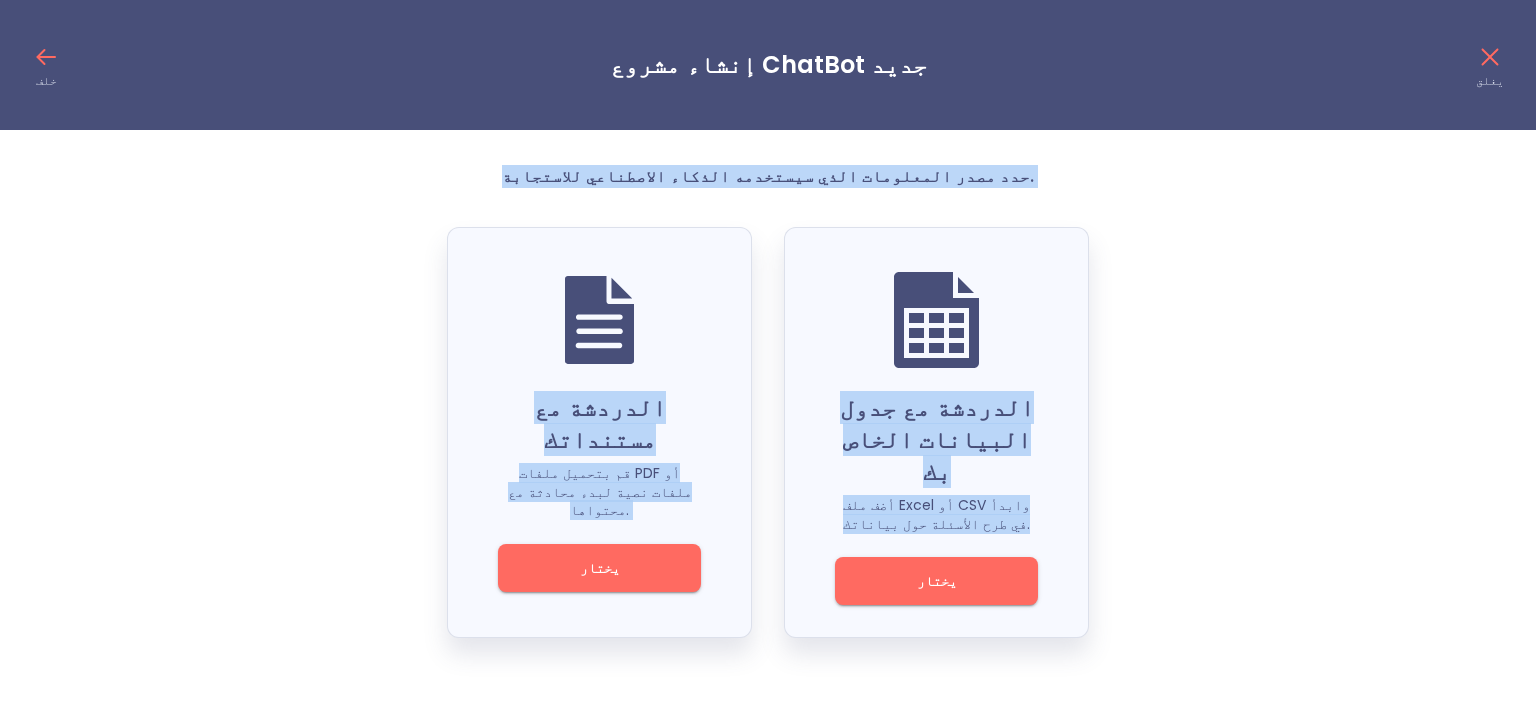 drag, startPoint x: 583, startPoint y: 134, endPoint x: 1056, endPoint y: 562, distance: 637.89734 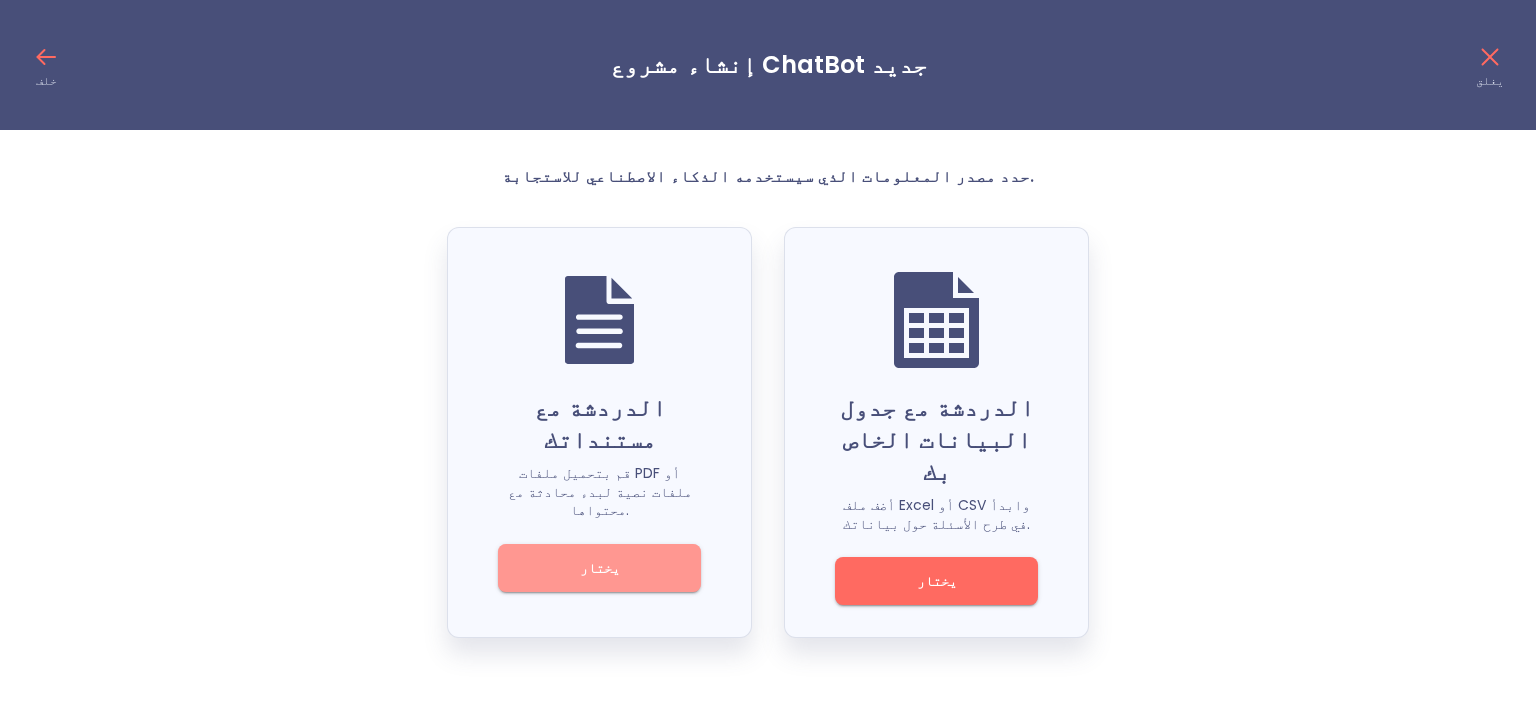 click on "يختار" at bounding box center (599, 568) 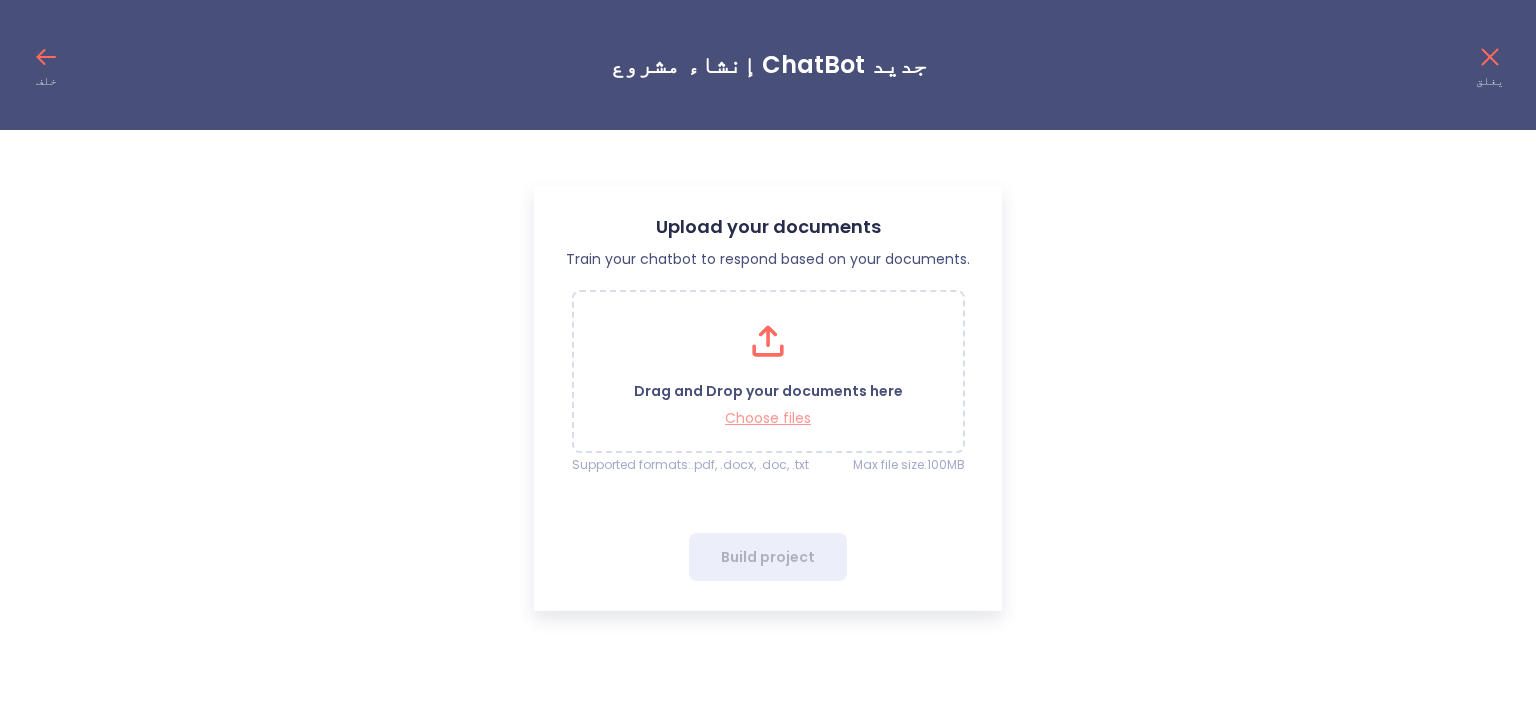 click on "Choose files" at bounding box center (768, 418) 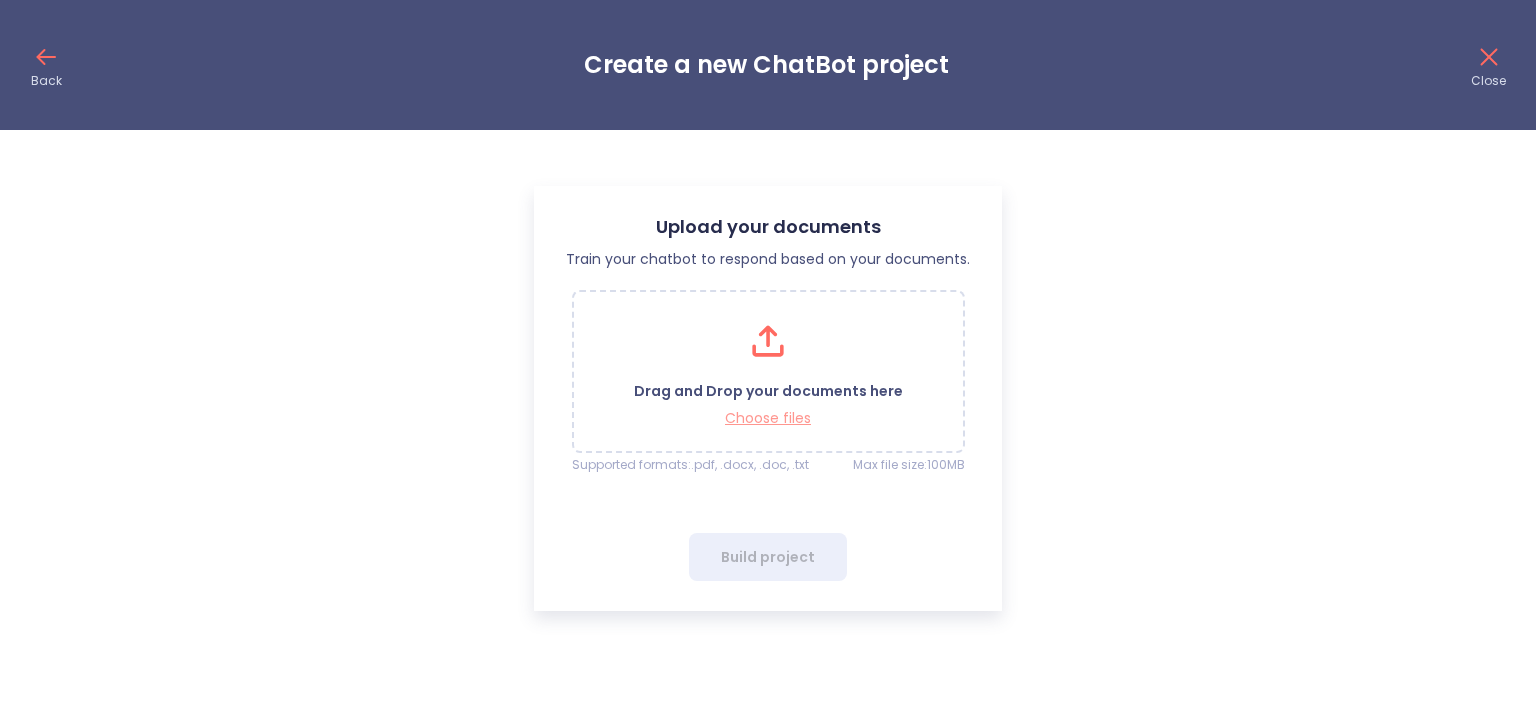 click on "Choose files" at bounding box center (768, 418) 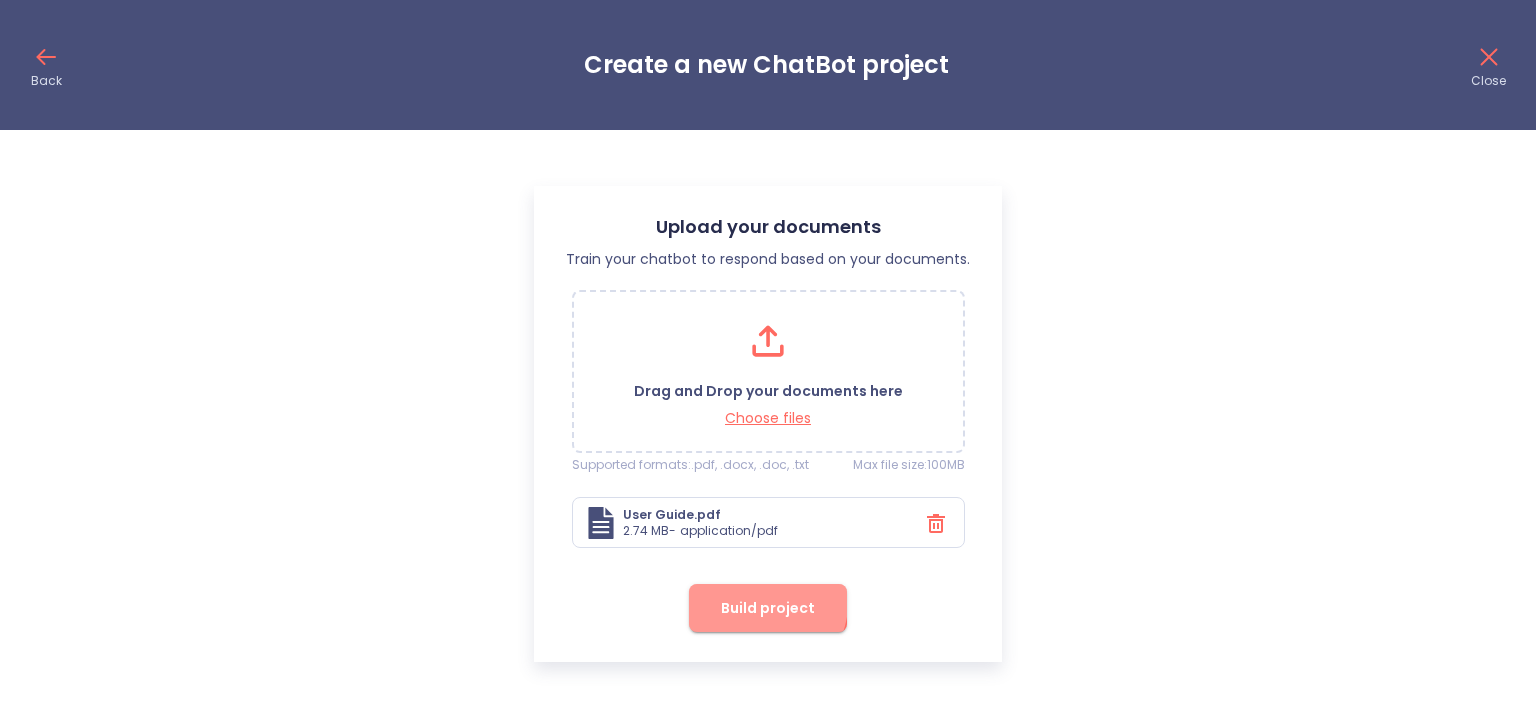 click on "Build project" at bounding box center (768, 608) 